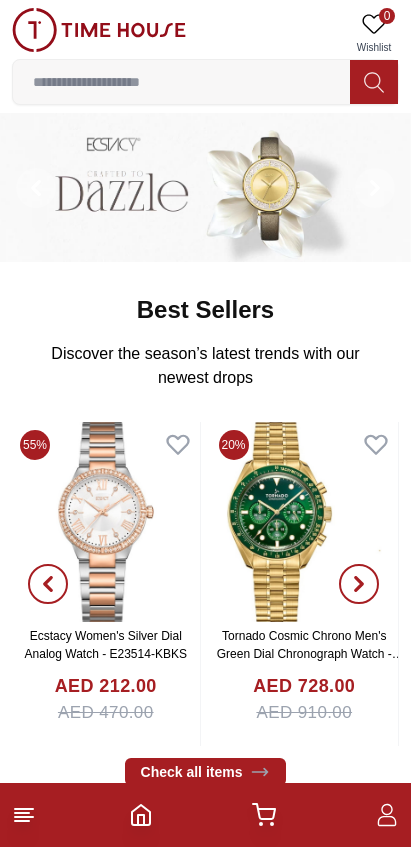 scroll, scrollTop: 0, scrollLeft: 0, axis: both 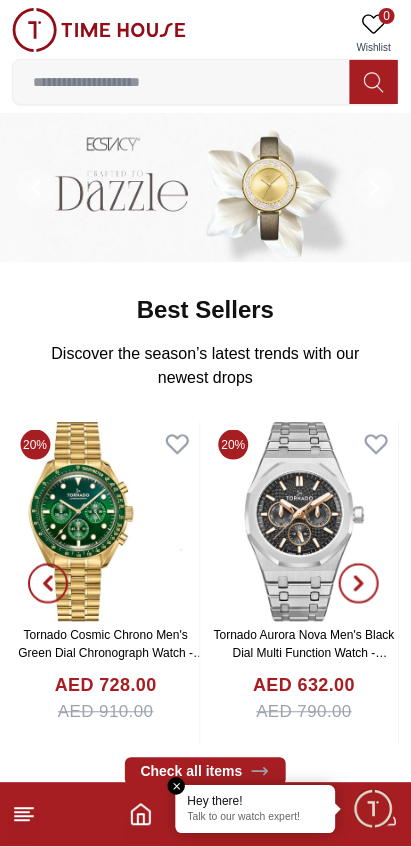 click at bounding box center (177, 787) 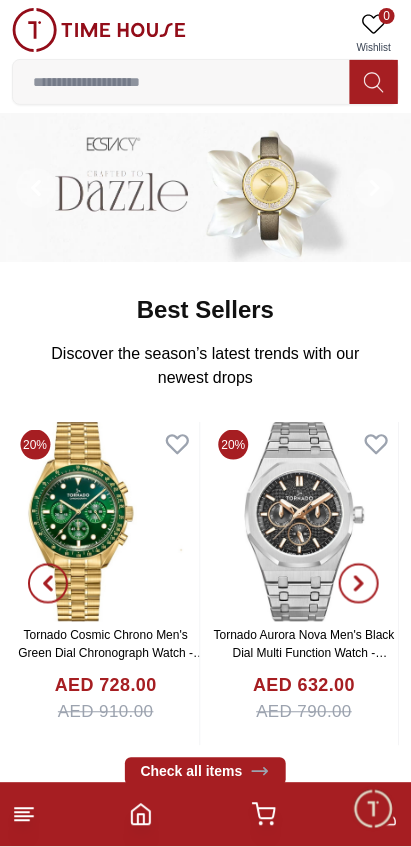 click at bounding box center [373, 809] 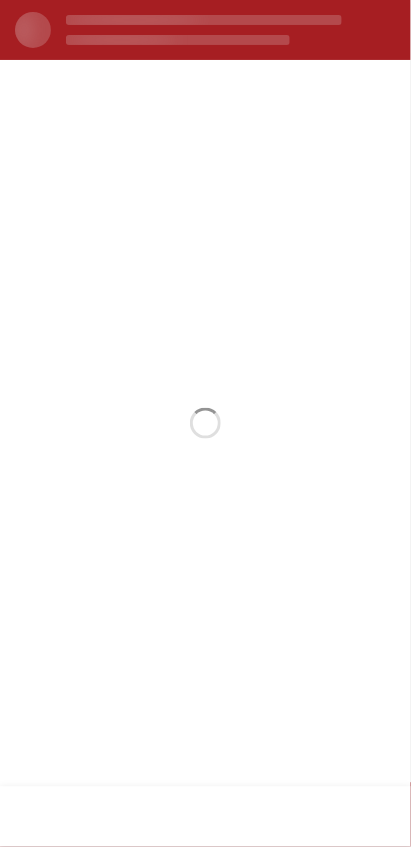 scroll, scrollTop: 0, scrollLeft: 0, axis: both 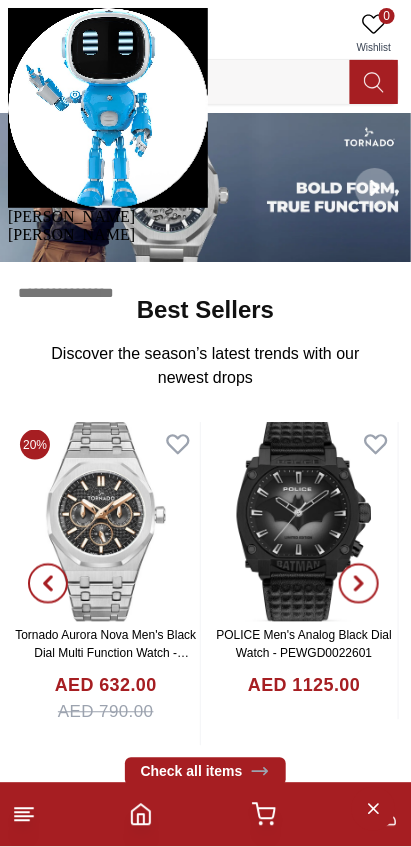 click at bounding box center (8, 226) 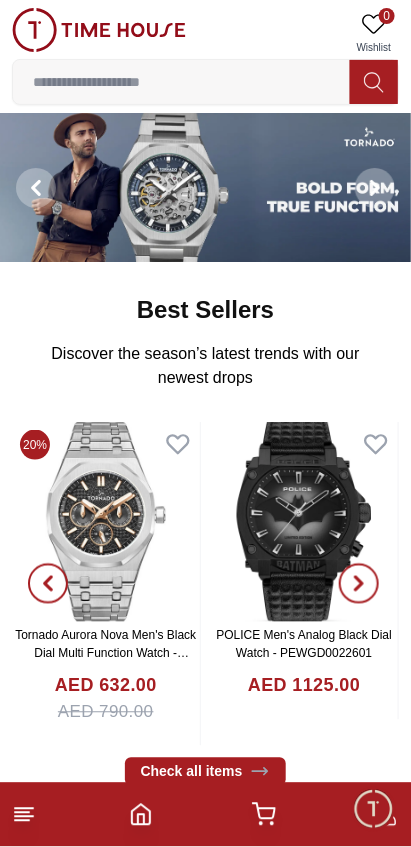scroll, scrollTop: 0, scrollLeft: 0, axis: both 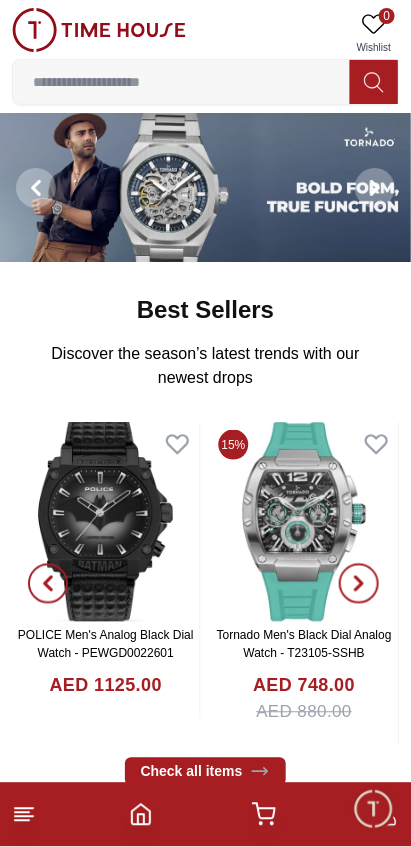 click 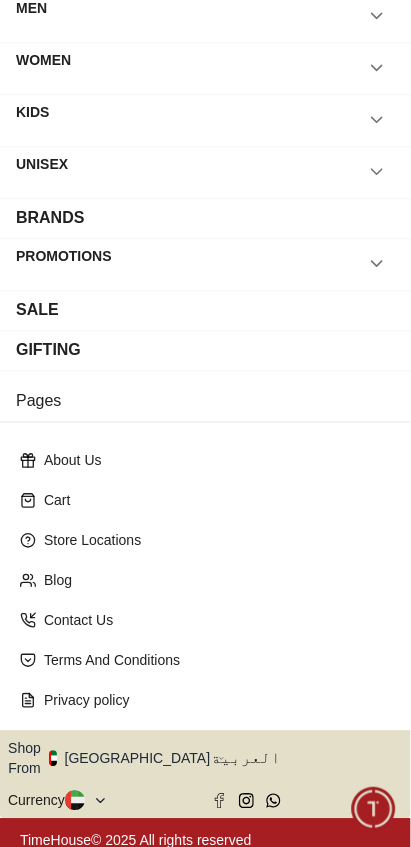 scroll, scrollTop: 0, scrollLeft: 0, axis: both 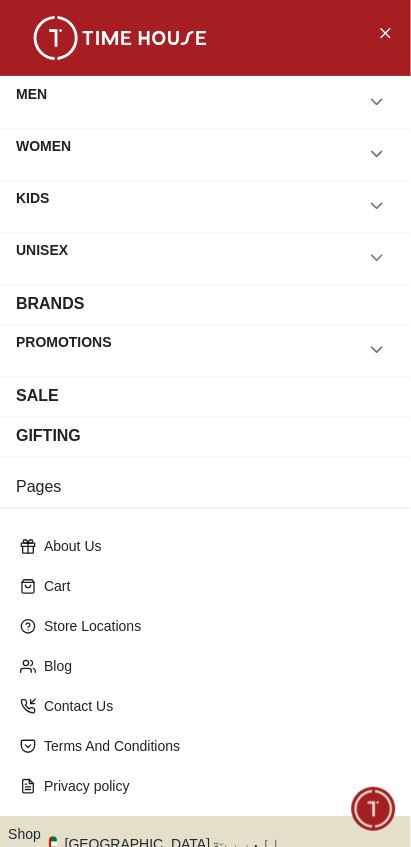 click 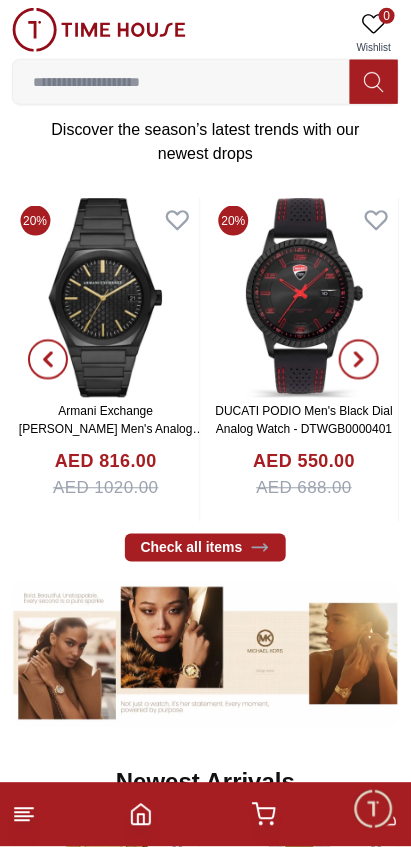 scroll, scrollTop: 216, scrollLeft: 0, axis: vertical 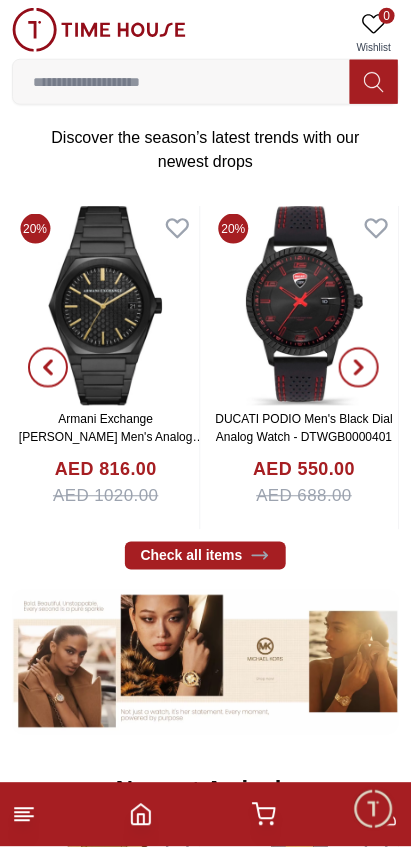 click at bounding box center (373, 809) 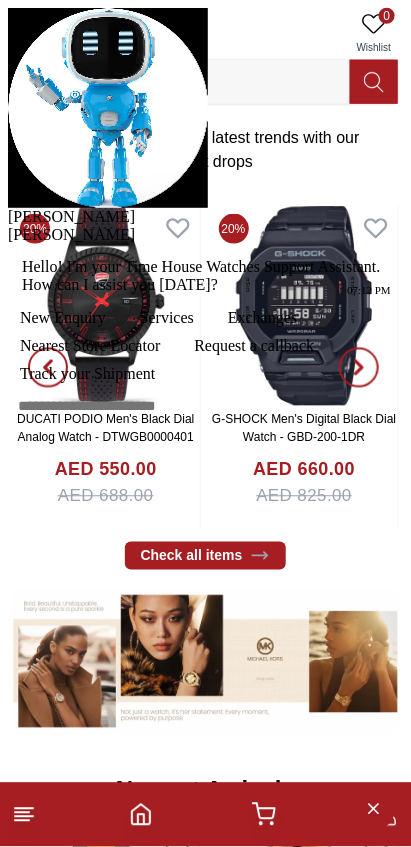 click at bounding box center (205, 438) 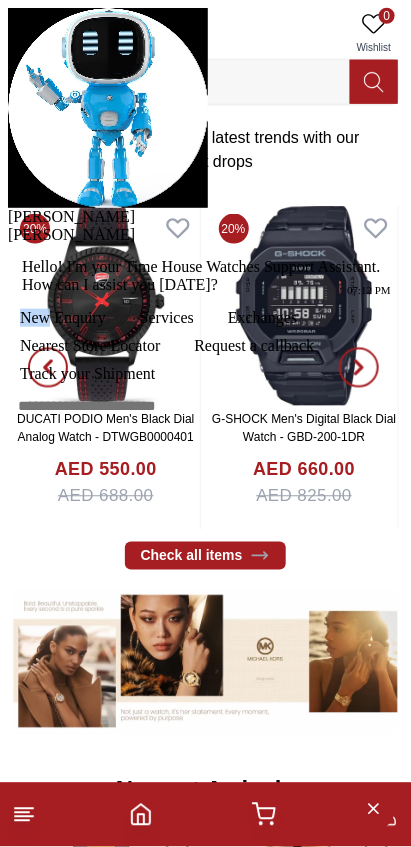 click at bounding box center [8, 226] 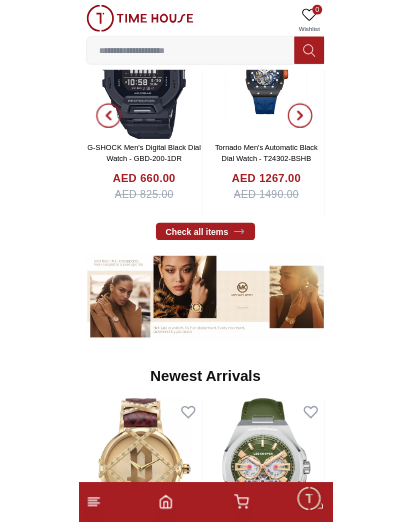 scroll, scrollTop: 399, scrollLeft: 0, axis: vertical 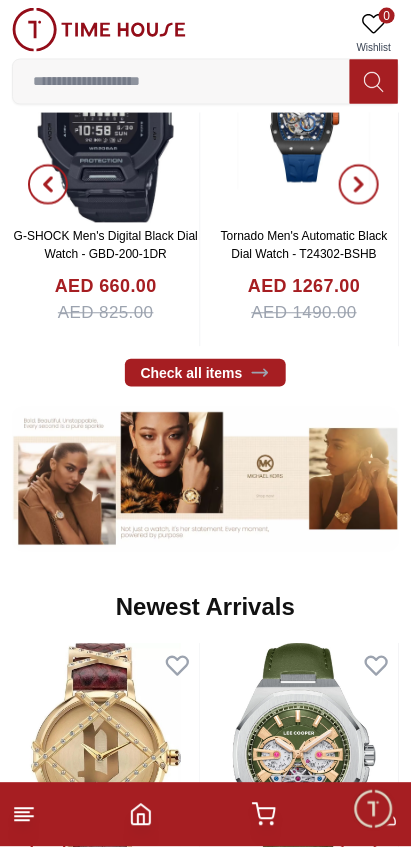 click at bounding box center [373, 809] 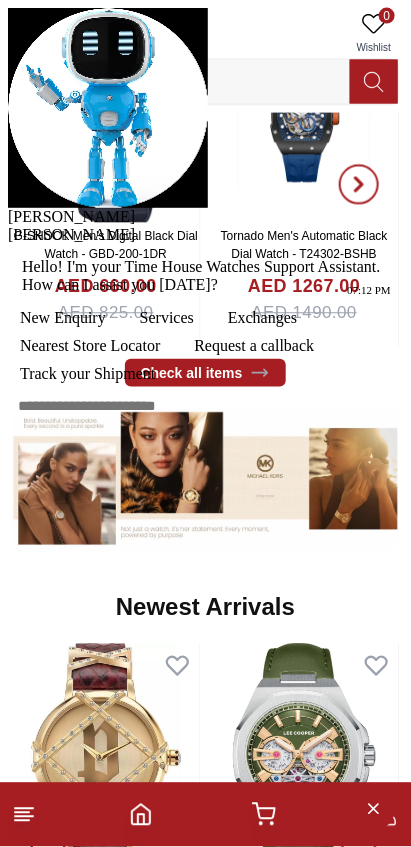 click at bounding box center (8, 226) 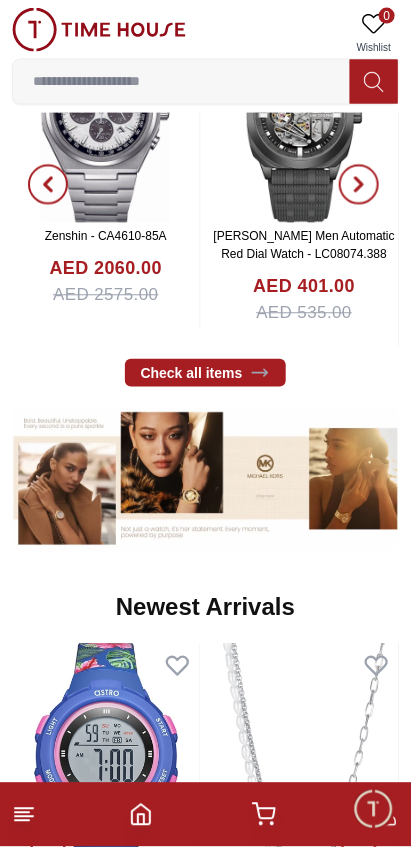 click at bounding box center [181, 82] 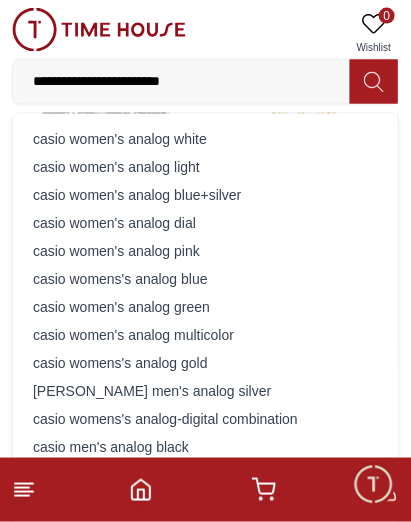 type on "**********" 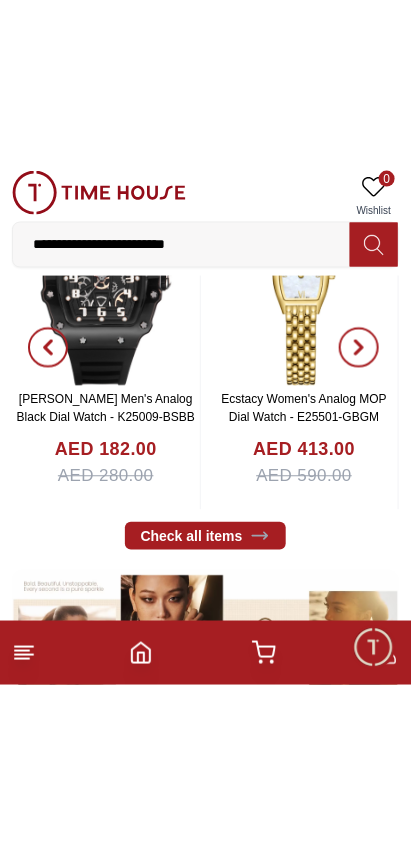 scroll, scrollTop: 0, scrollLeft: 0, axis: both 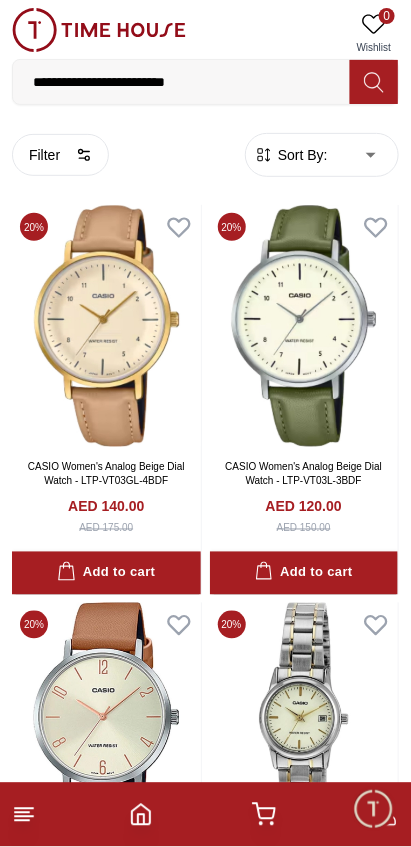 click at bounding box center (304, 326) 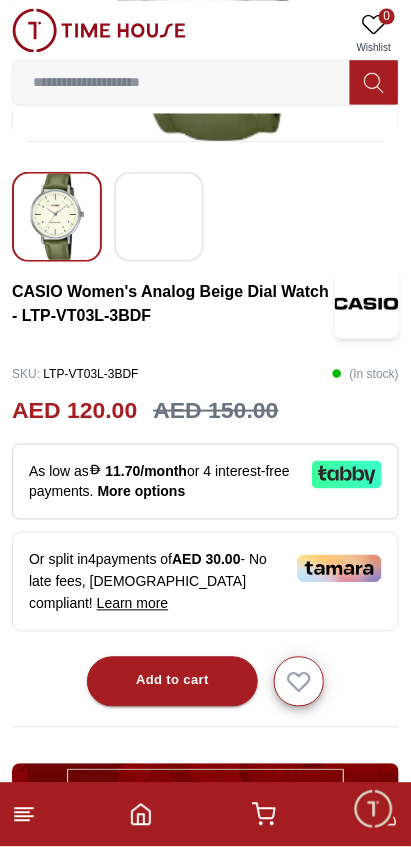 scroll, scrollTop: 486, scrollLeft: 0, axis: vertical 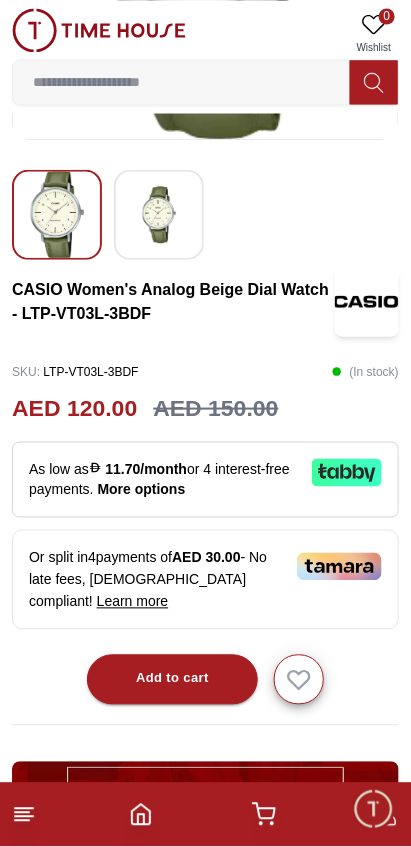 click on "Add to cart" at bounding box center (172, 679) 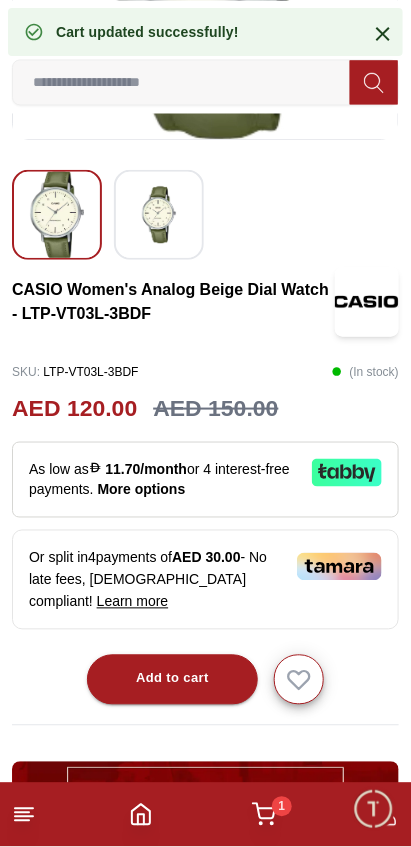 click 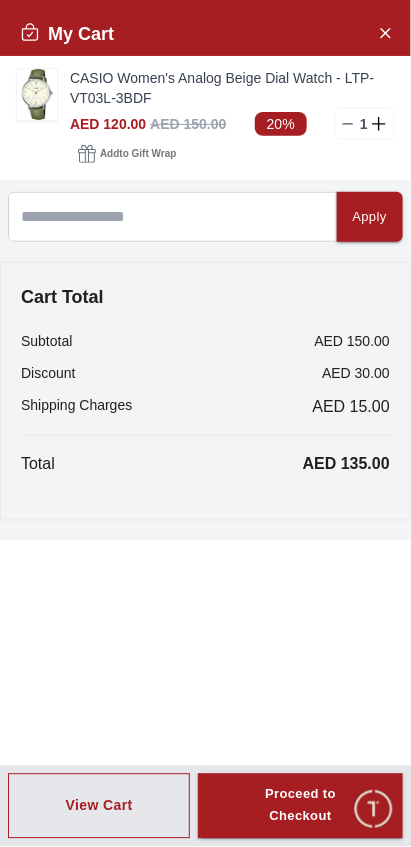 click on "Proceed to Checkout" at bounding box center (300, 807) 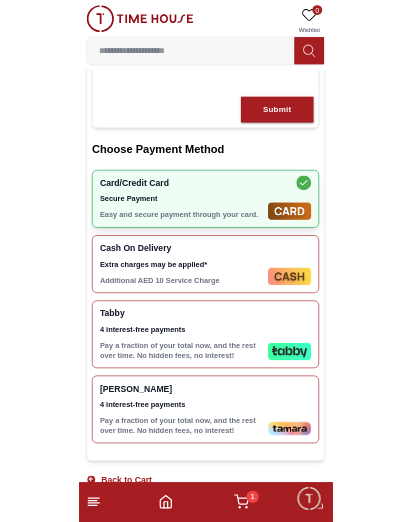 scroll, scrollTop: 0, scrollLeft: 0, axis: both 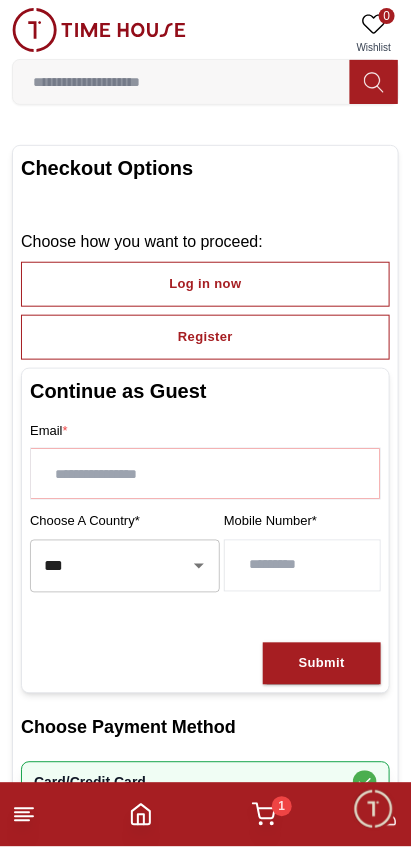 click at bounding box center [205, 474] 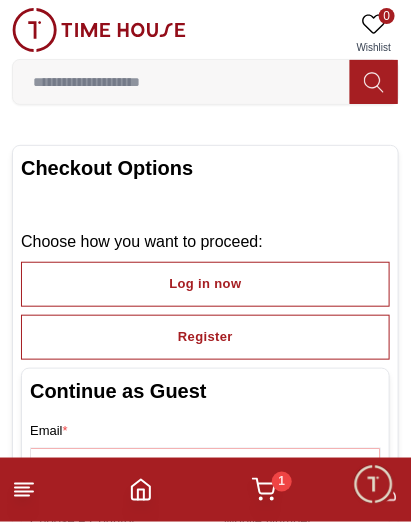 type on "**********" 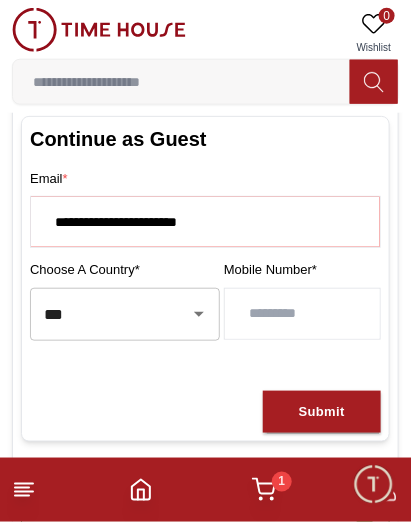 scroll, scrollTop: 253, scrollLeft: 0, axis: vertical 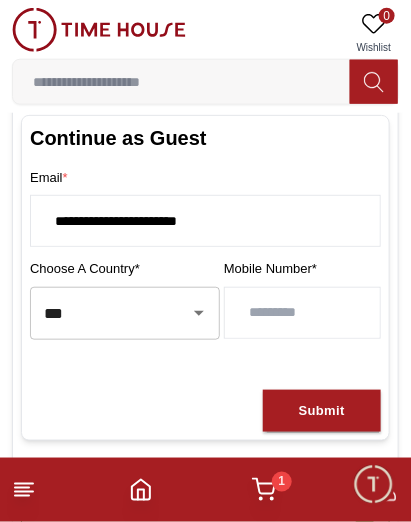 click at bounding box center [302, 313] 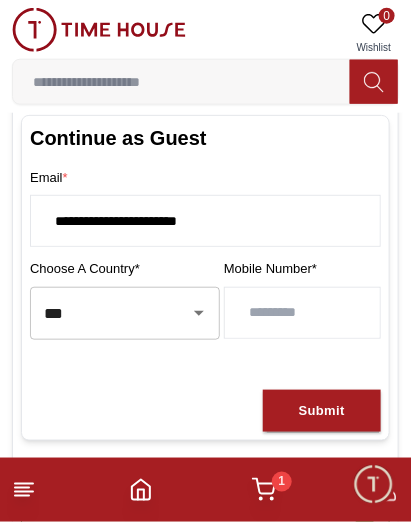type on "*********" 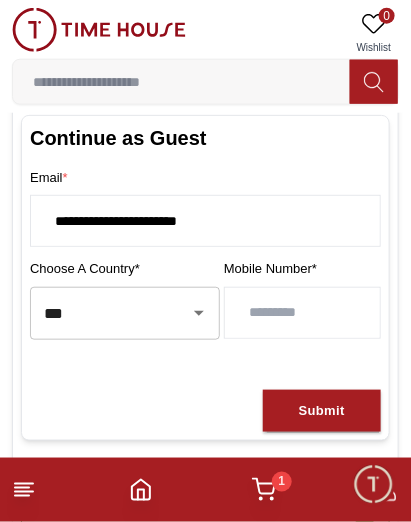 click on "Submit" at bounding box center [322, 411] 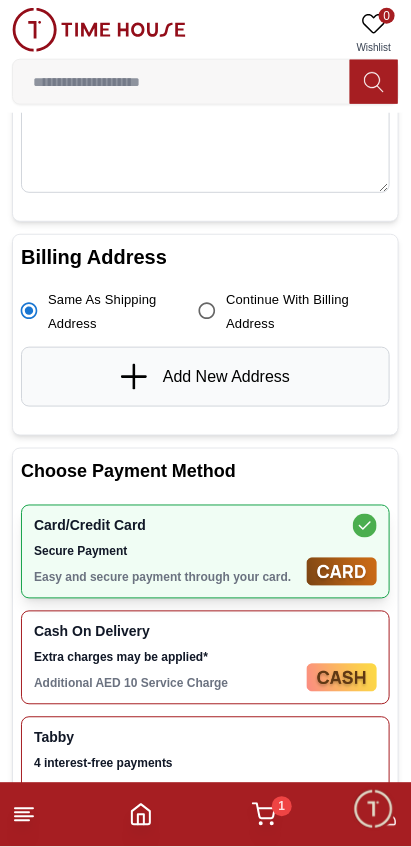 click on "Add New Address" at bounding box center (205, 377) 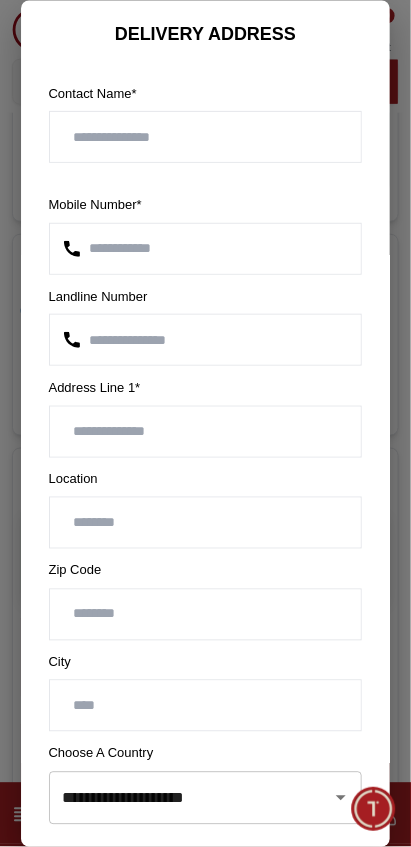 click at bounding box center [206, 138] 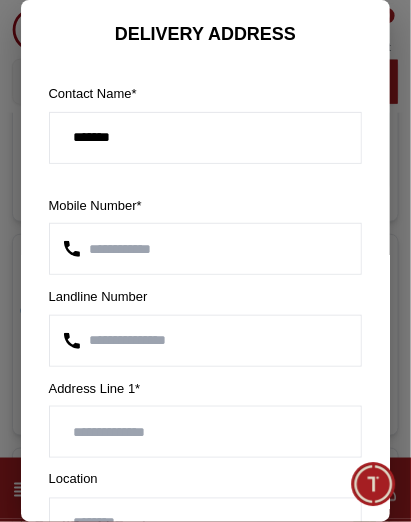 type on "******" 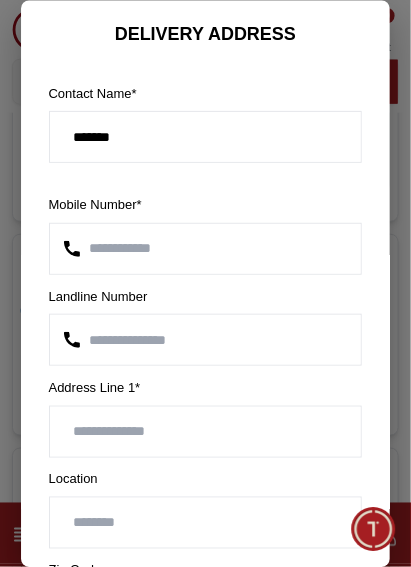 click at bounding box center (206, 432) 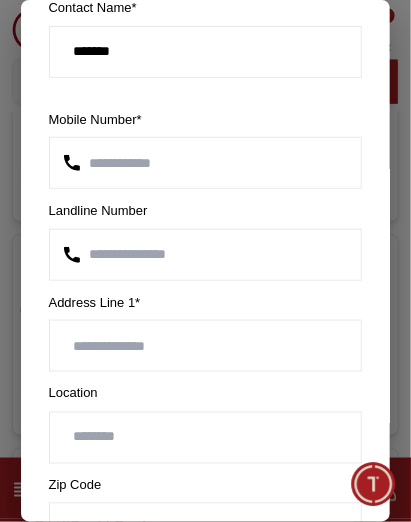scroll, scrollTop: 104, scrollLeft: 0, axis: vertical 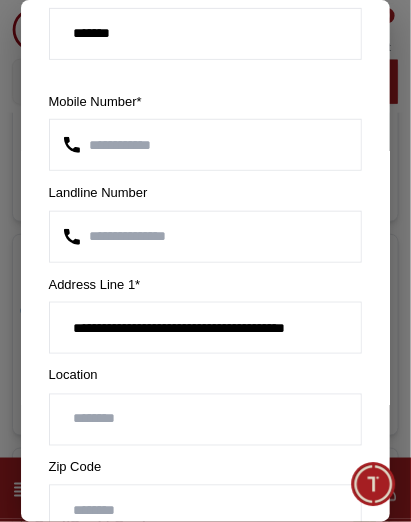 type on "**********" 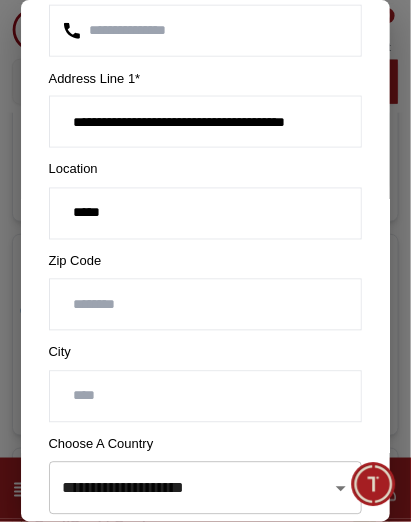 scroll, scrollTop: 320, scrollLeft: 0, axis: vertical 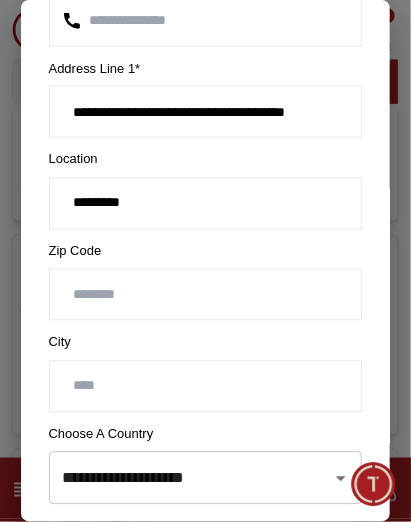 type on "********" 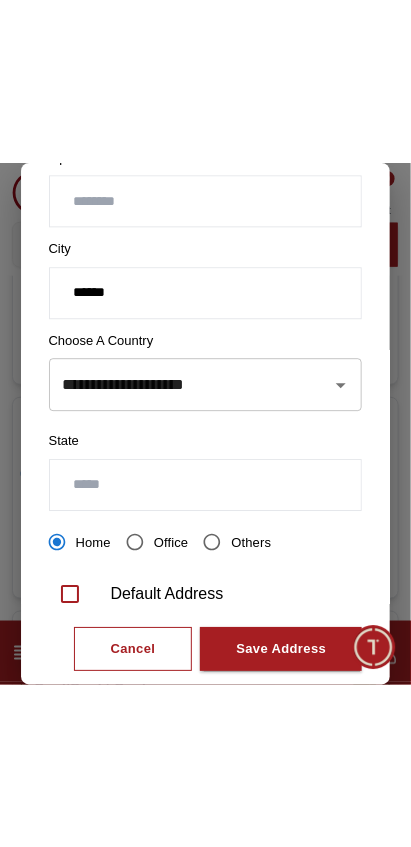 scroll, scrollTop: 579, scrollLeft: 0, axis: vertical 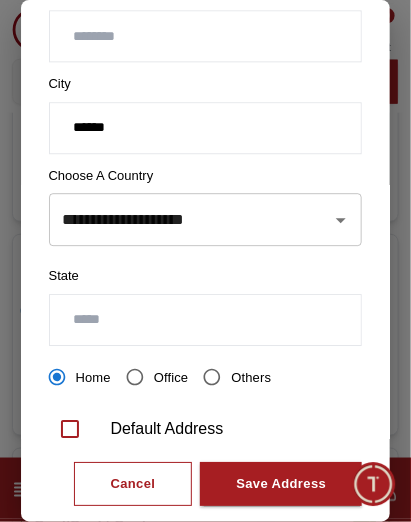 type on "*****" 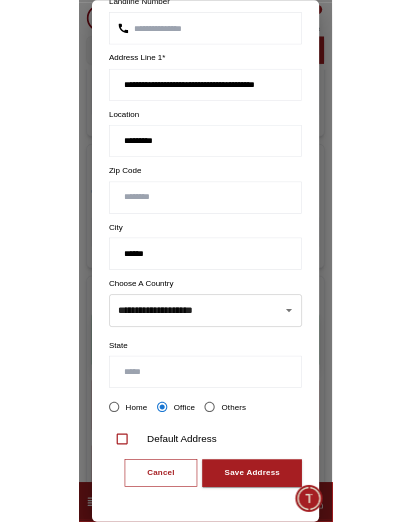 scroll, scrollTop: 290, scrollLeft: 0, axis: vertical 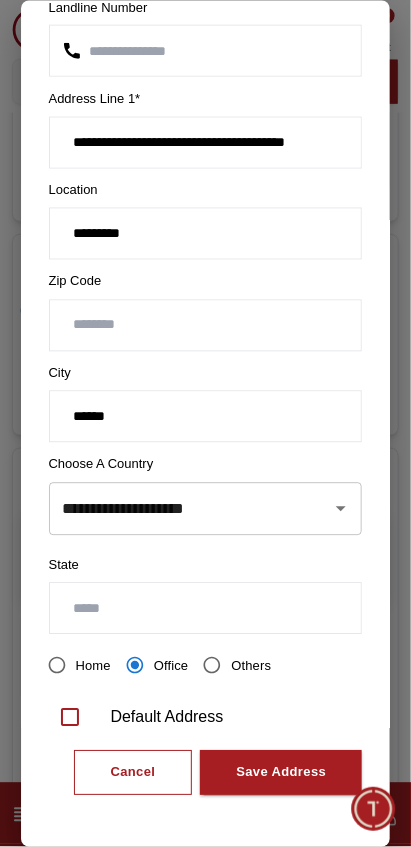 click on "Save Address" at bounding box center [281, 773] 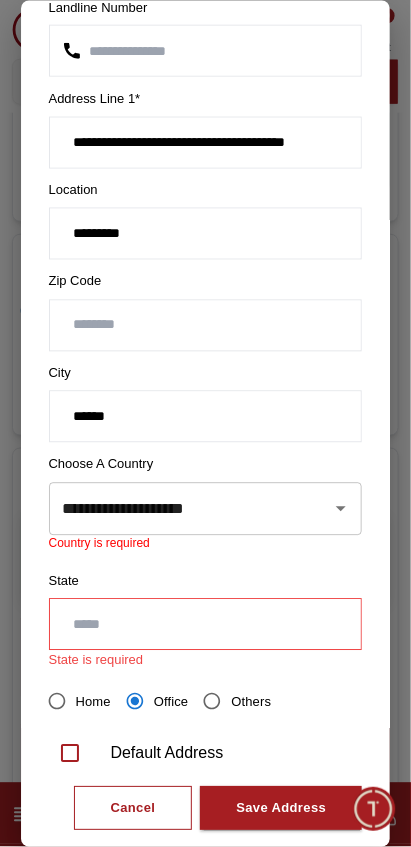click 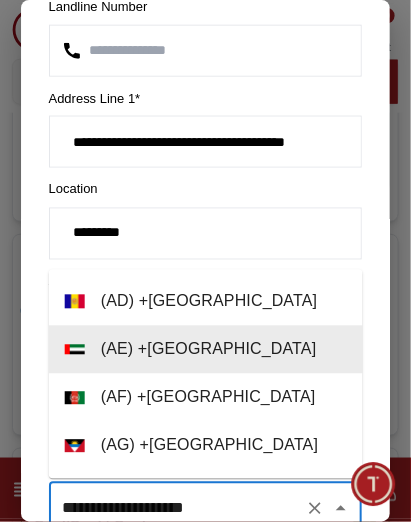 click on "( AE ) + [GEOGRAPHIC_DATA]" at bounding box center [206, 350] 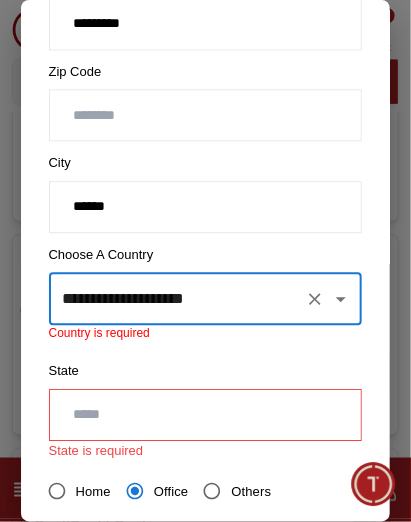 scroll, scrollTop: 519, scrollLeft: 0, axis: vertical 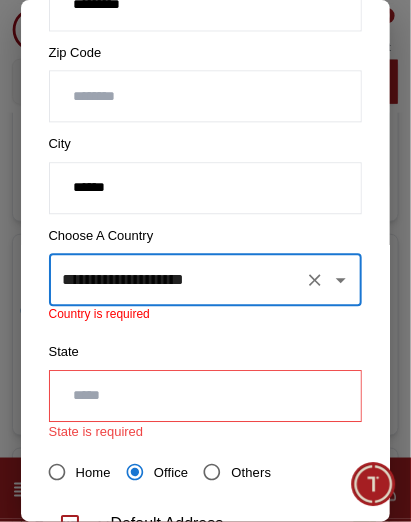 click at bounding box center (206, 396) 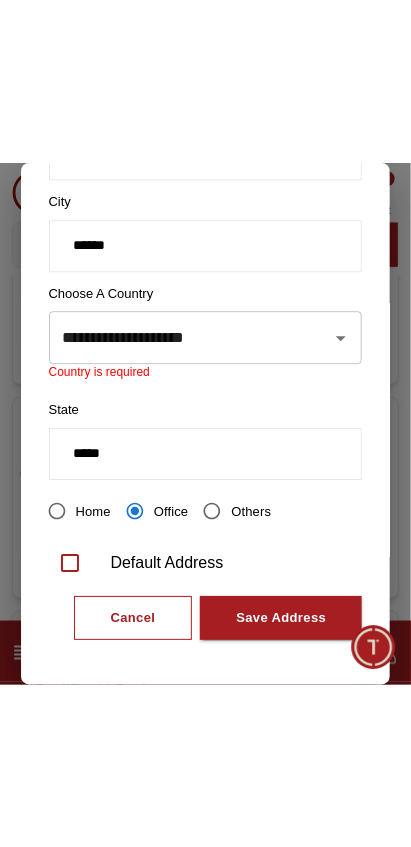 scroll, scrollTop: 630, scrollLeft: 0, axis: vertical 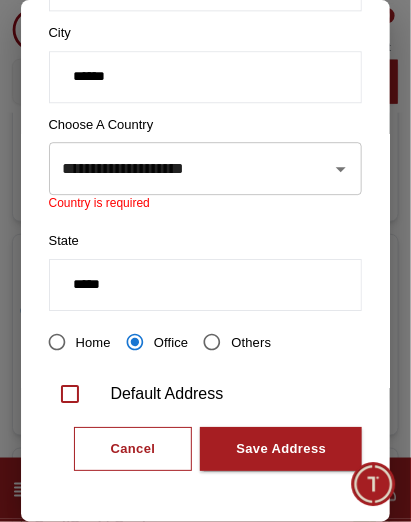 type on "*****" 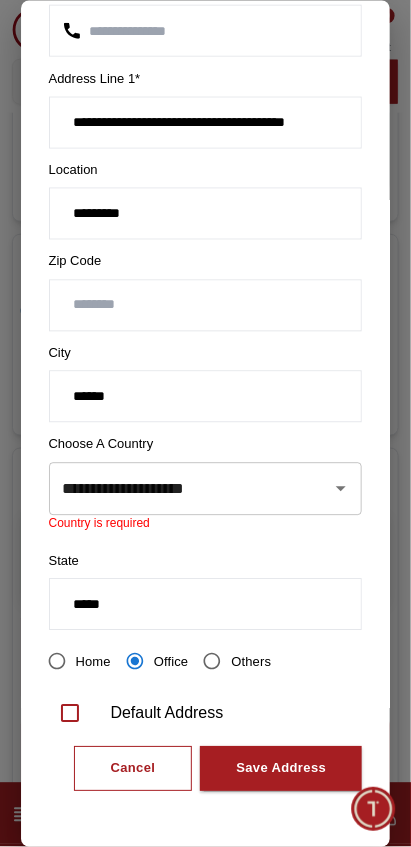 scroll, scrollTop: 306, scrollLeft: 0, axis: vertical 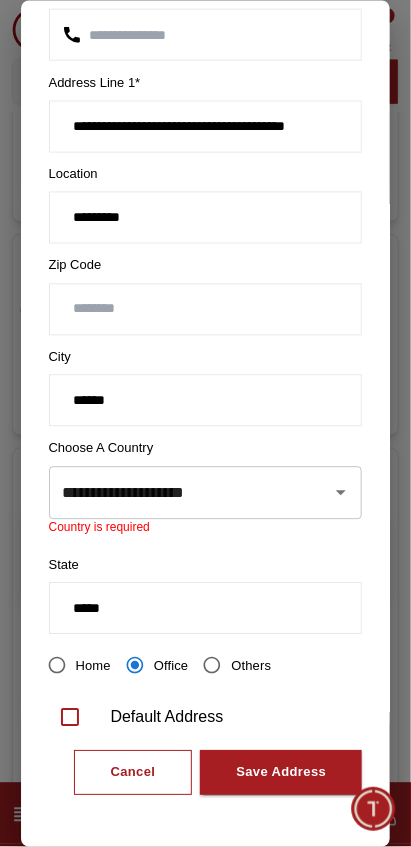 click 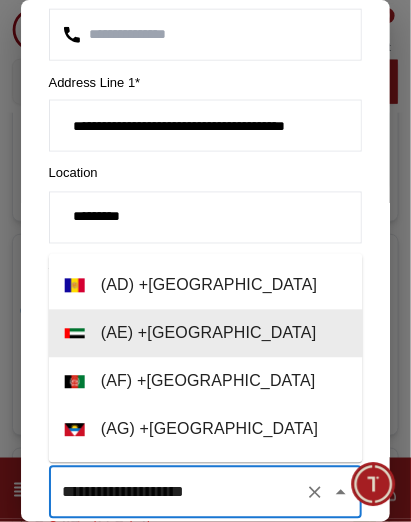 click on "( AD ) + [GEOGRAPHIC_DATA]" at bounding box center [206, 286] 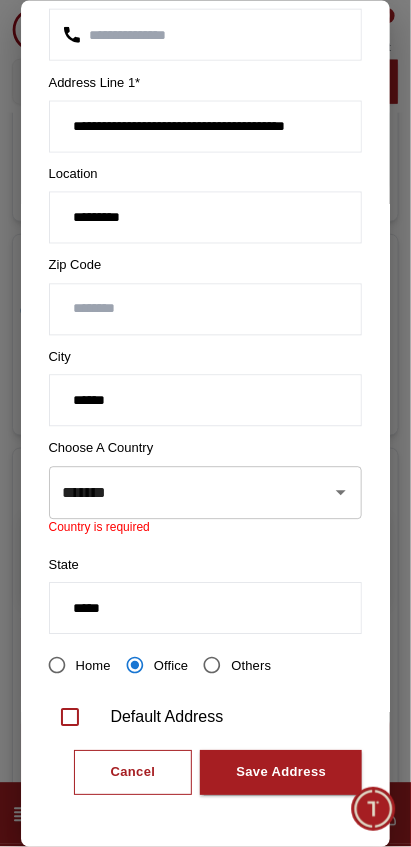 click at bounding box center [327, 493] 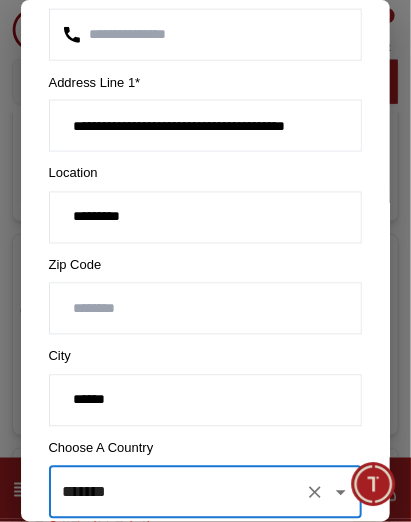 click 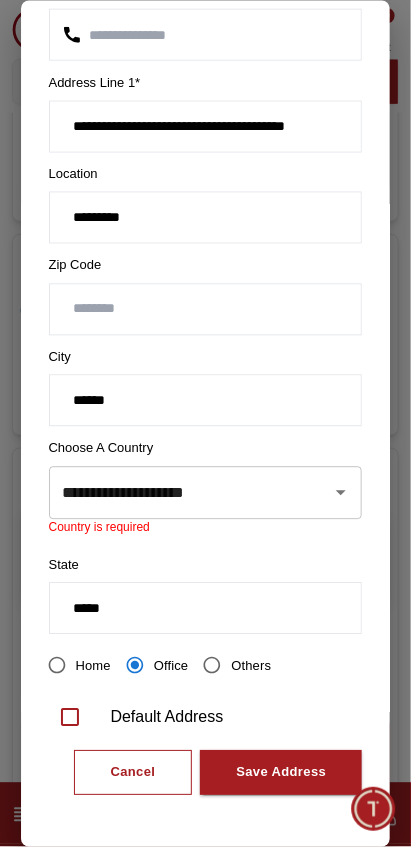 click on "Save Address" at bounding box center [281, 773] 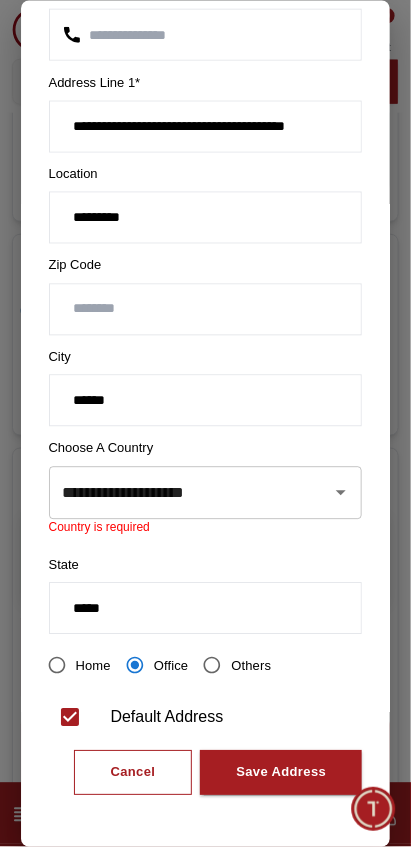 click on "Save Address" at bounding box center (281, 773) 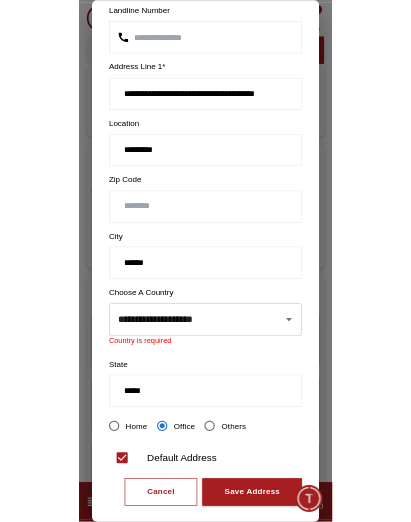 scroll, scrollTop: 305, scrollLeft: 0, axis: vertical 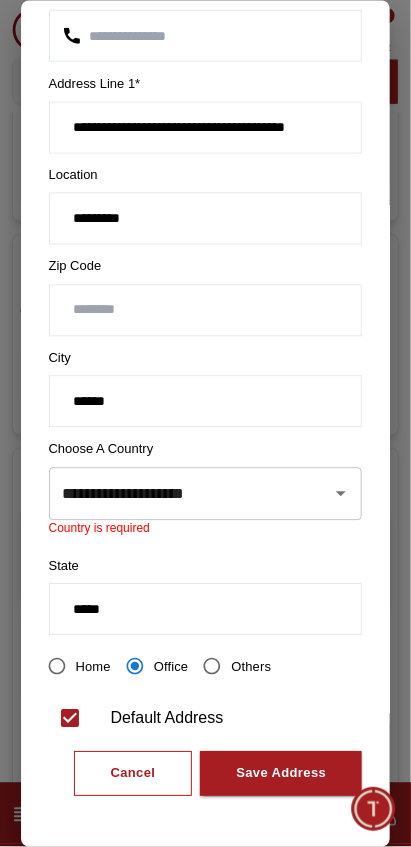 click on "**********" at bounding box center [178, 493] 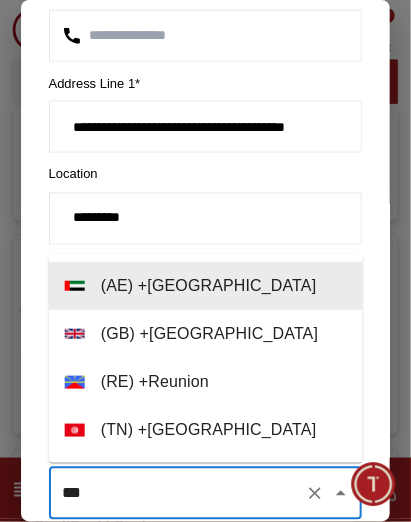 click on "( AE ) + [GEOGRAPHIC_DATA]" at bounding box center (206, 286) 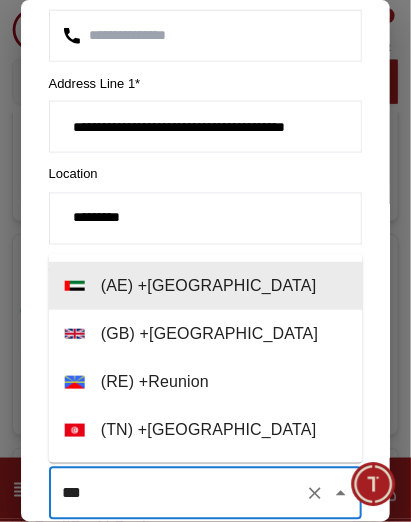 type on "**********" 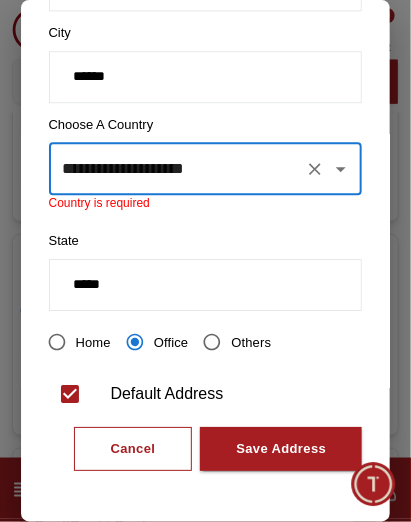 click on "Save Address" at bounding box center (281, 449) 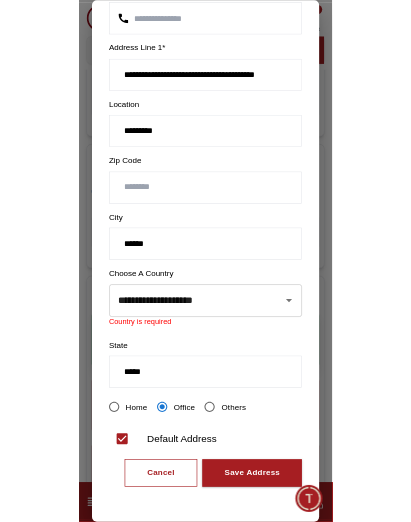 scroll, scrollTop: 306, scrollLeft: 0, axis: vertical 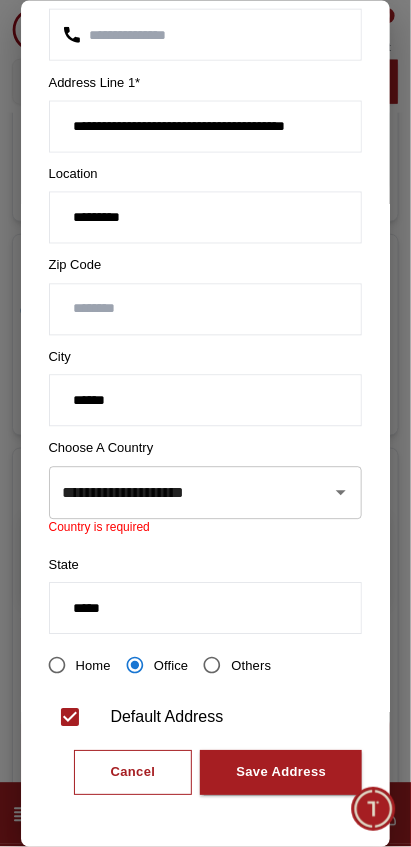 click on "Save Address" at bounding box center (281, 773) 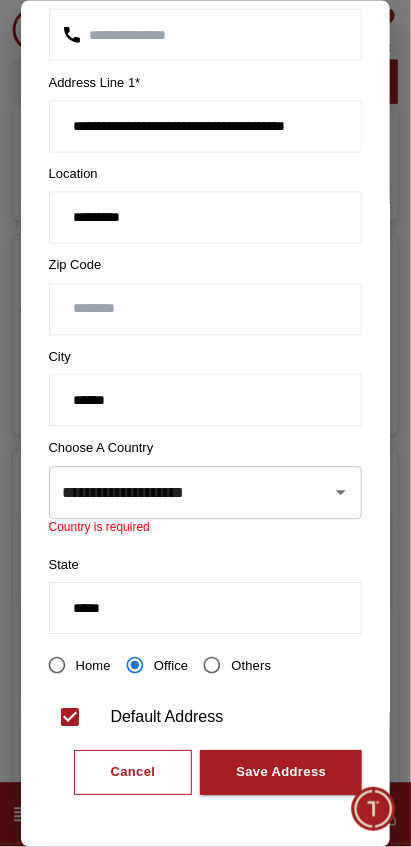 click on "**********" at bounding box center (178, 492) 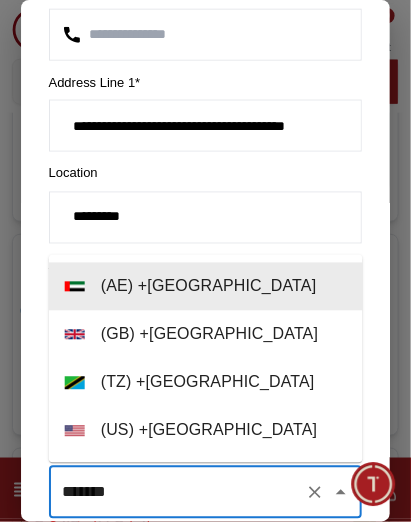 click on "( AE ) + [GEOGRAPHIC_DATA]" at bounding box center [206, 287] 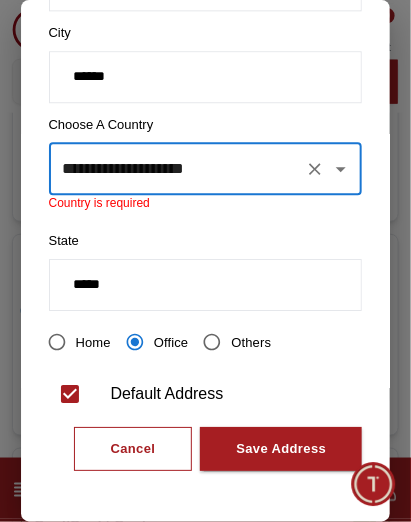 click on "Save Address" at bounding box center [281, 449] 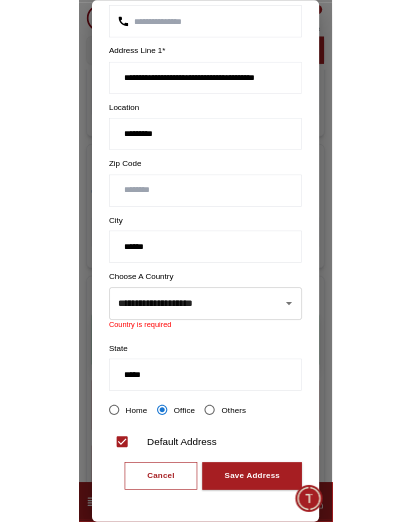 scroll, scrollTop: 305, scrollLeft: 0, axis: vertical 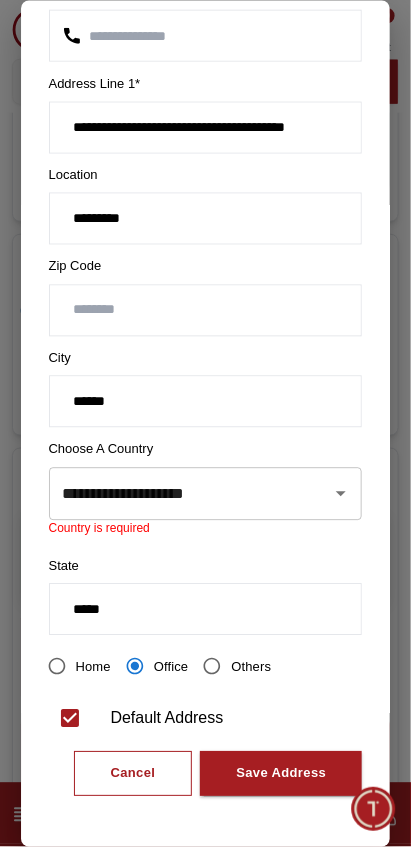 click on "Save Address" at bounding box center [281, 774] 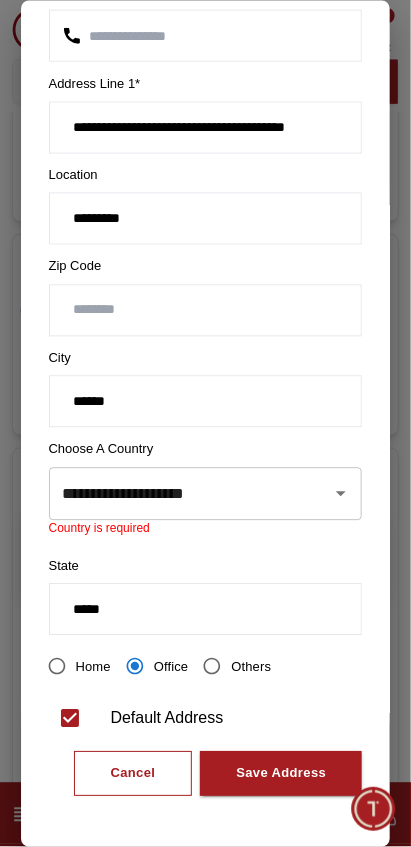 click on "Save Address" at bounding box center [281, 774] 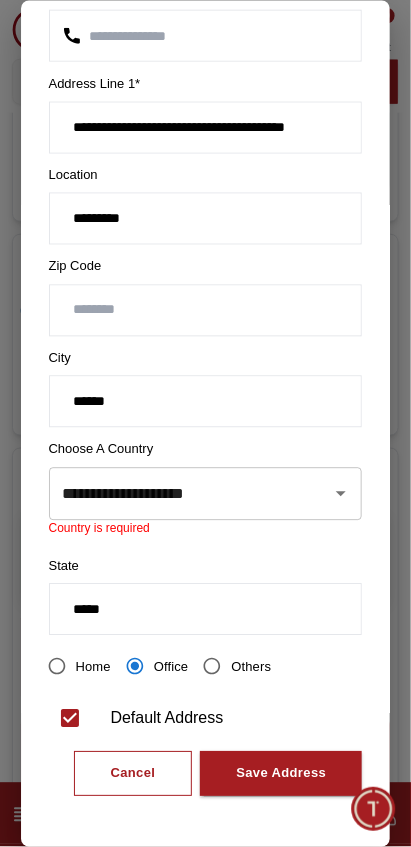 click on "Save Address" at bounding box center (281, 774) 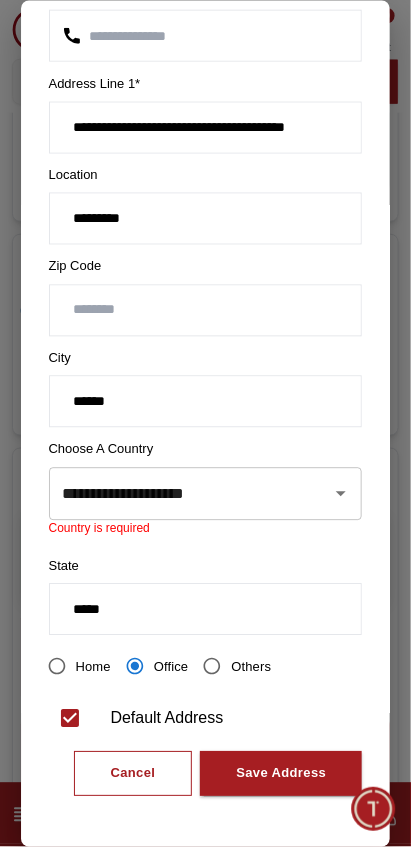click on "Save Address" at bounding box center [281, 774] 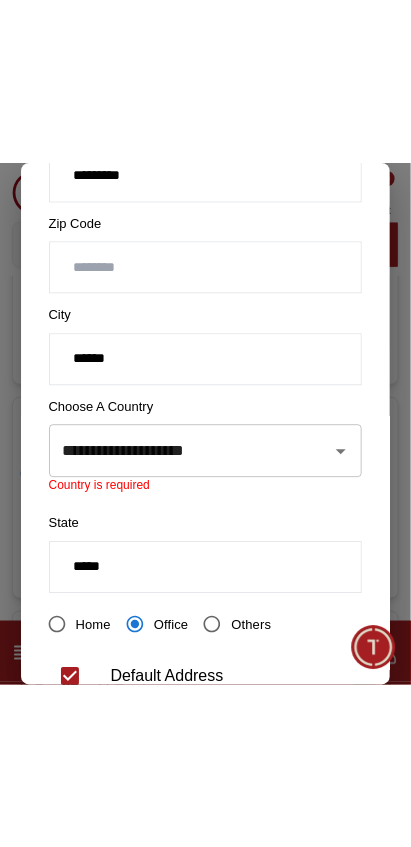 scroll, scrollTop: 630, scrollLeft: 0, axis: vertical 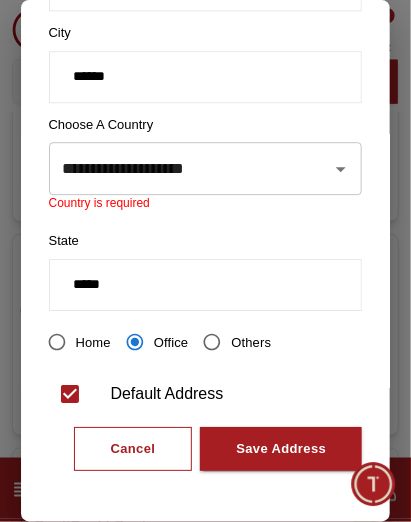click on "**********" at bounding box center [178, 168] 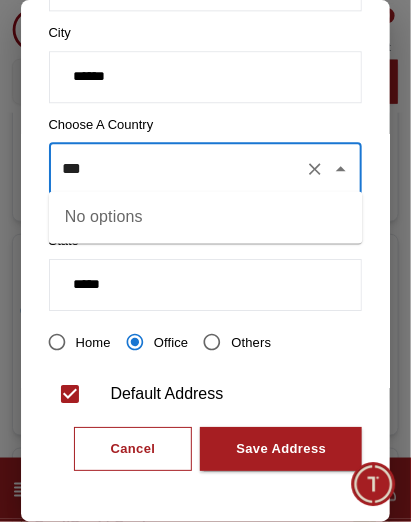 click on "Save Address" at bounding box center [281, 449] 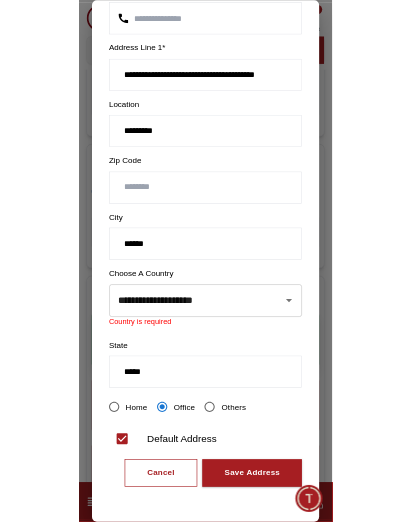 scroll, scrollTop: 306, scrollLeft: 0, axis: vertical 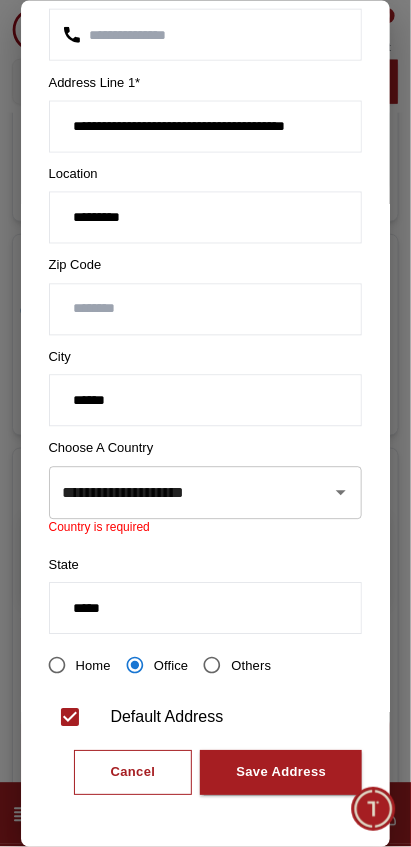 click on "**********" at bounding box center (178, 492) 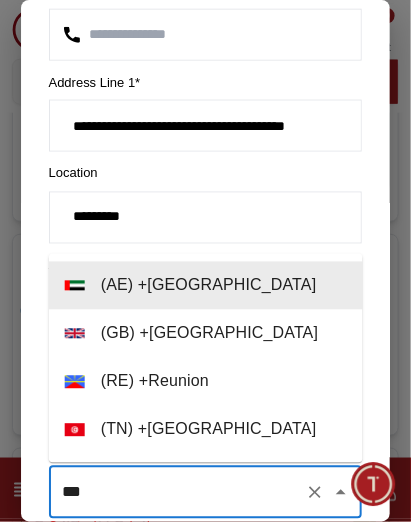 click on "( AE ) + [GEOGRAPHIC_DATA]" at bounding box center (206, 286) 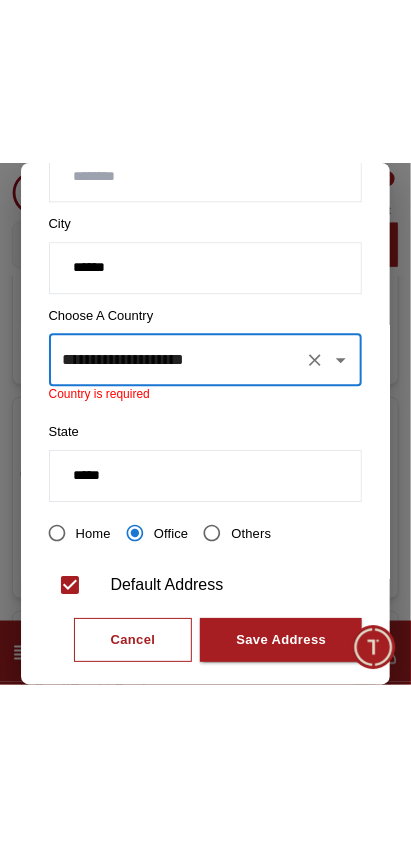 scroll, scrollTop: 612, scrollLeft: 0, axis: vertical 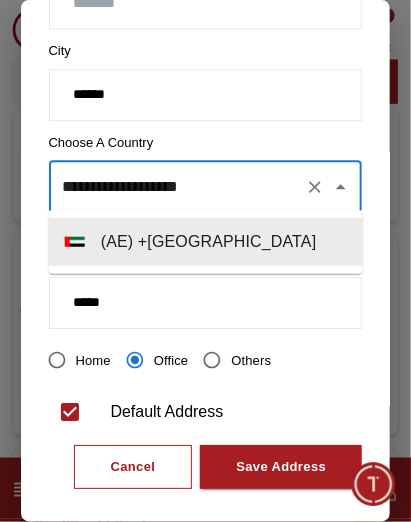 type on "**********" 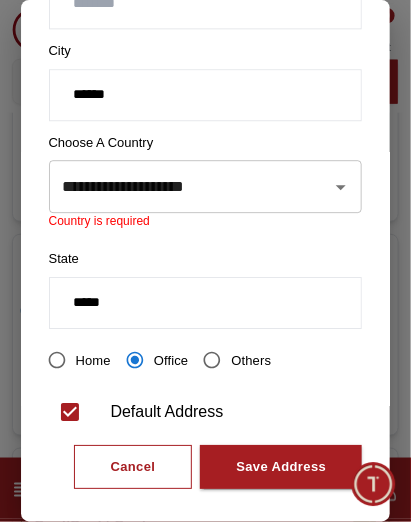 click on "Save Address" at bounding box center [281, 467] 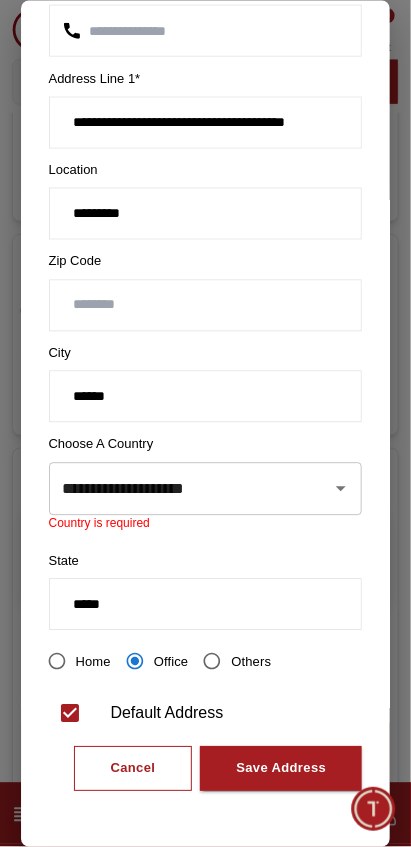 scroll, scrollTop: 306, scrollLeft: 0, axis: vertical 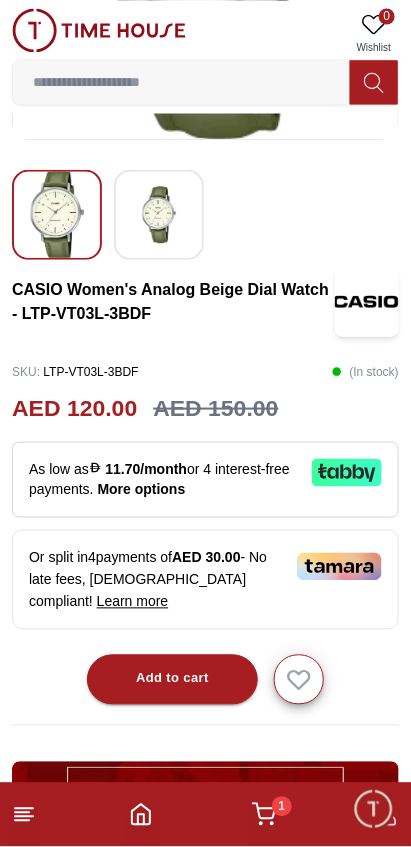 click 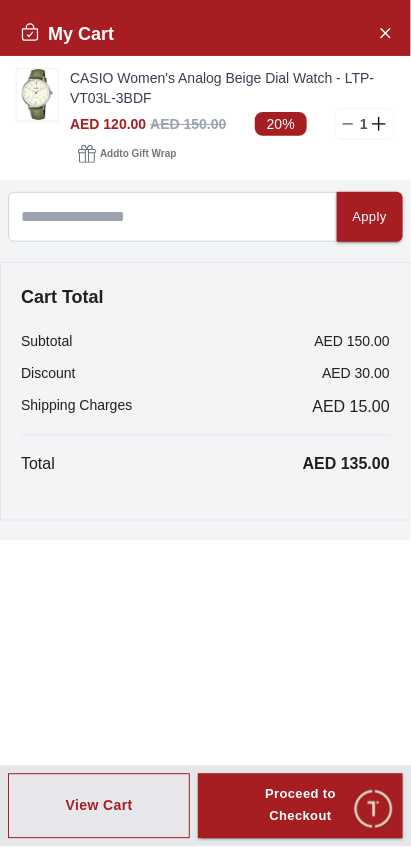 click on "Proceed to Checkout" at bounding box center [300, 807] 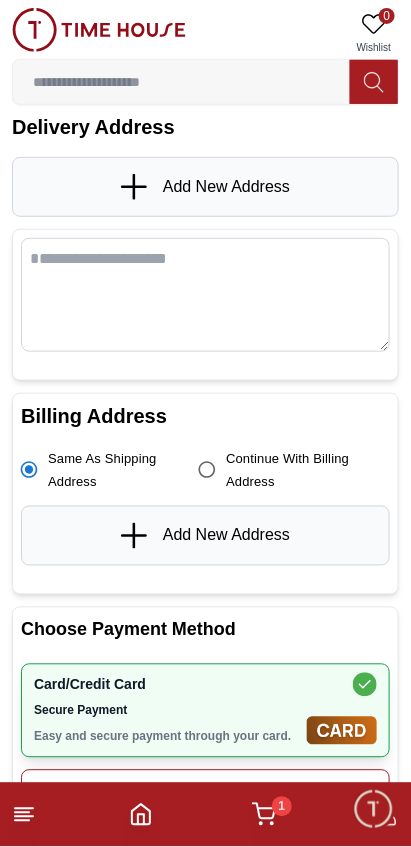 scroll, scrollTop: 0, scrollLeft: 0, axis: both 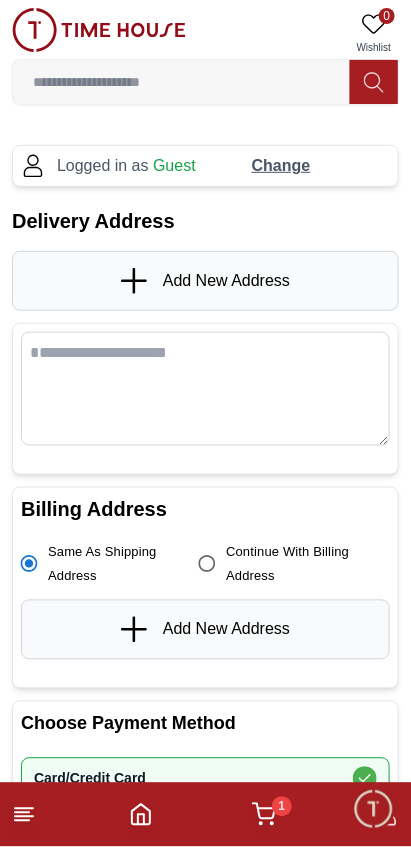 click 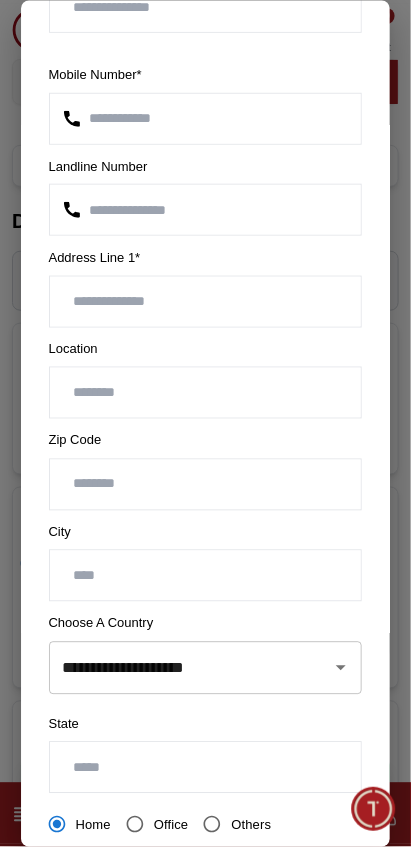 click at bounding box center (206, 768) 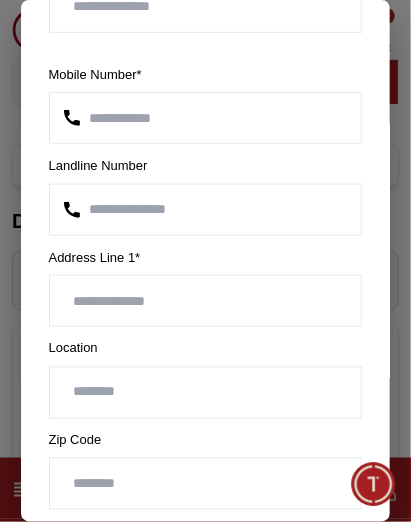 scroll, scrollTop: 614, scrollLeft: 0, axis: vertical 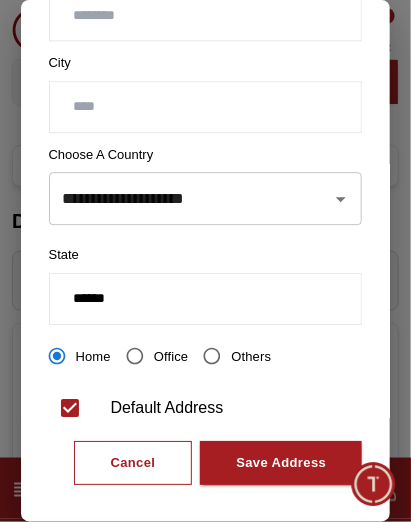 type on "*****" 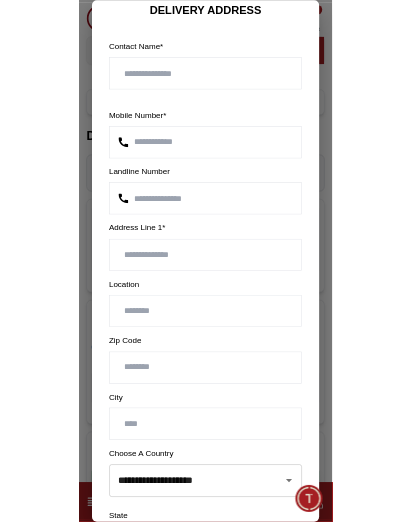 scroll, scrollTop: 0, scrollLeft: 0, axis: both 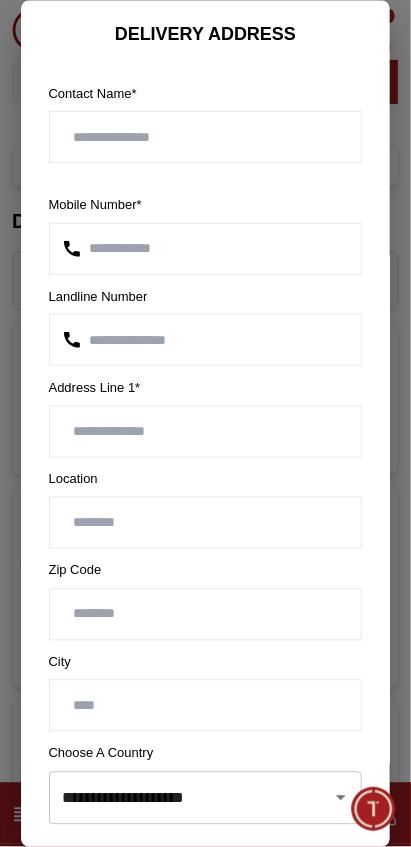 click at bounding box center [206, 138] 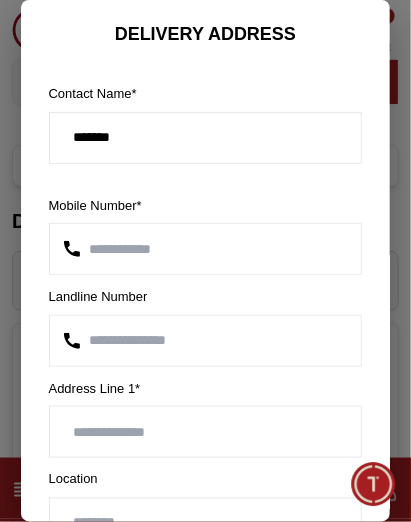 type on "******" 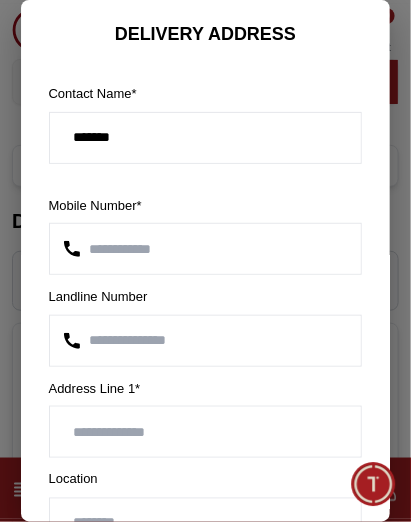 click at bounding box center [206, 341] 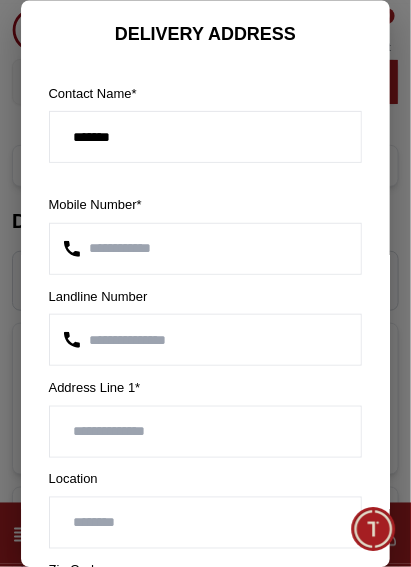 click at bounding box center [206, 432] 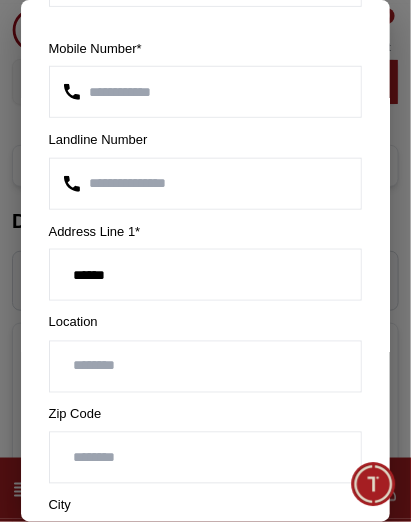 scroll, scrollTop: 157, scrollLeft: 0, axis: vertical 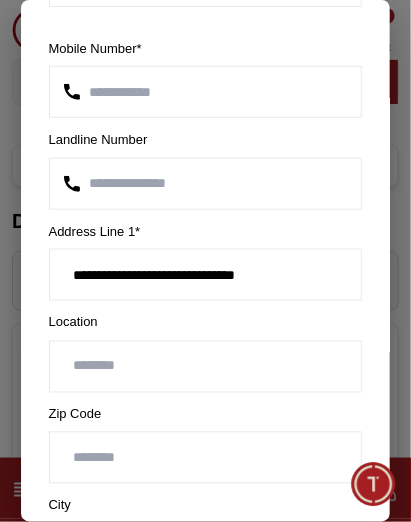 type on "**********" 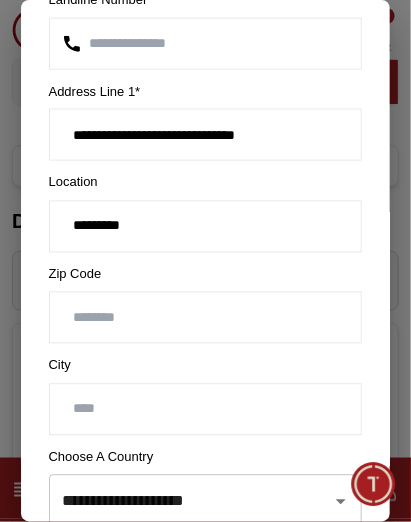 scroll, scrollTop: 300, scrollLeft: 0, axis: vertical 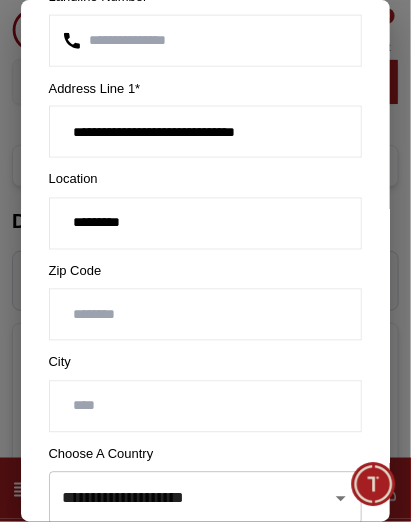 type on "********" 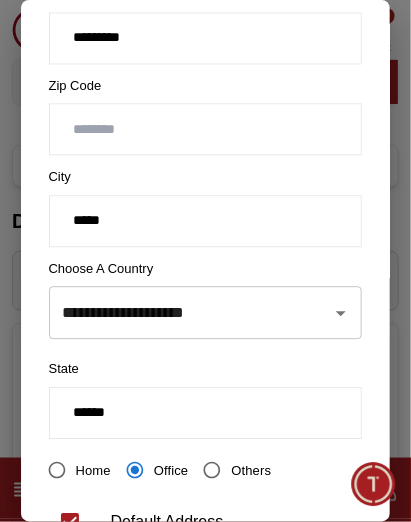 scroll, scrollTop: 522, scrollLeft: 0, axis: vertical 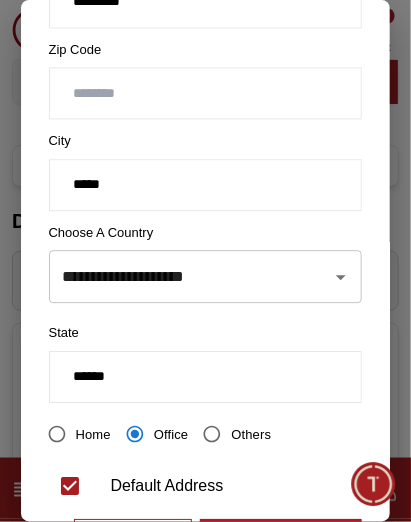 type on "*****" 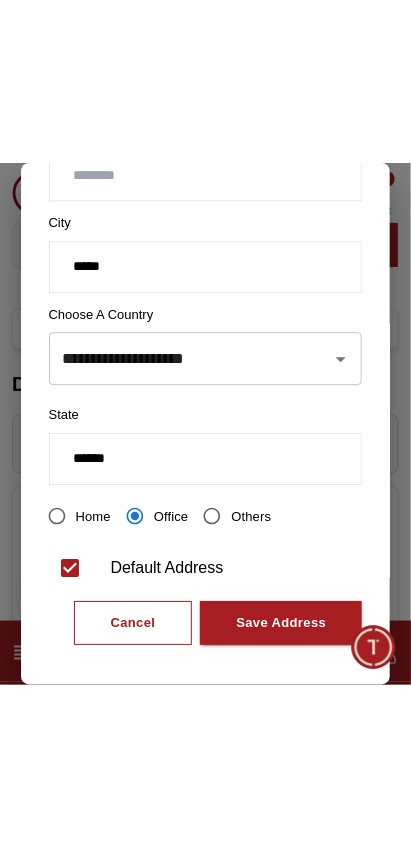 scroll, scrollTop: 614, scrollLeft: 0, axis: vertical 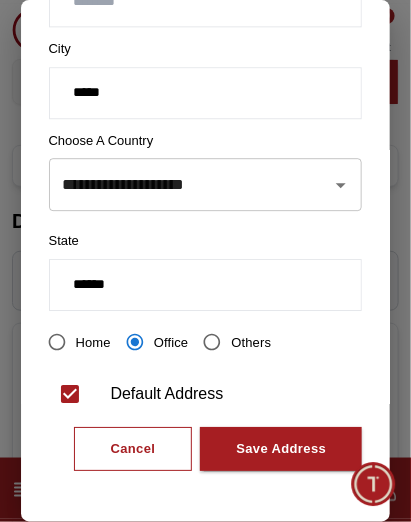 click on "Save Address" at bounding box center (281, 449) 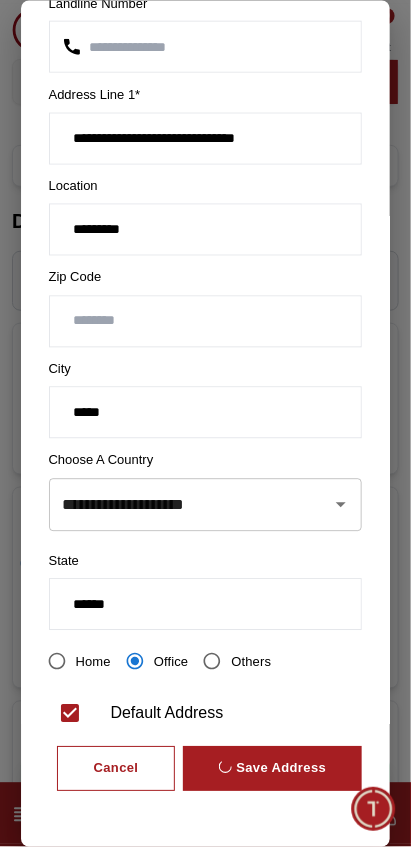 scroll, scrollTop: 0, scrollLeft: 0, axis: both 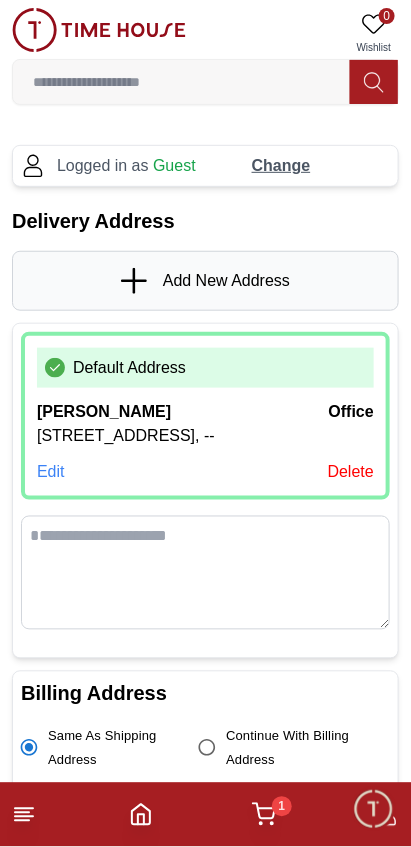 click on "Edit" at bounding box center (51, 472) 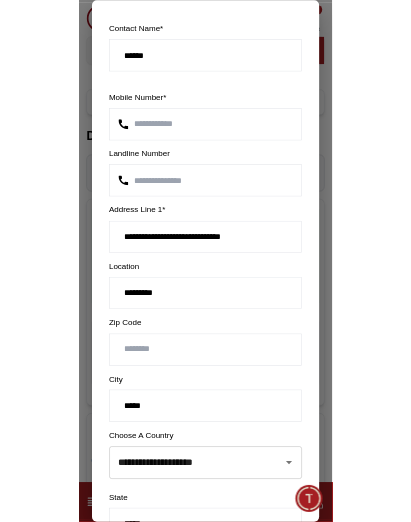 scroll, scrollTop: 57, scrollLeft: 0, axis: vertical 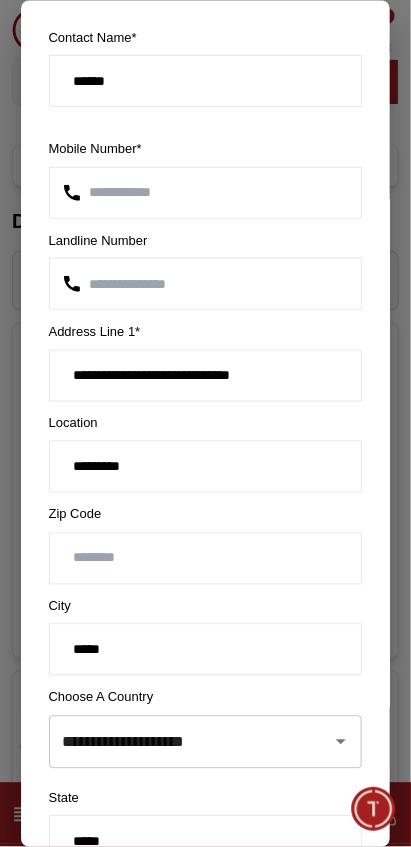 click on "**********" at bounding box center (206, 375) 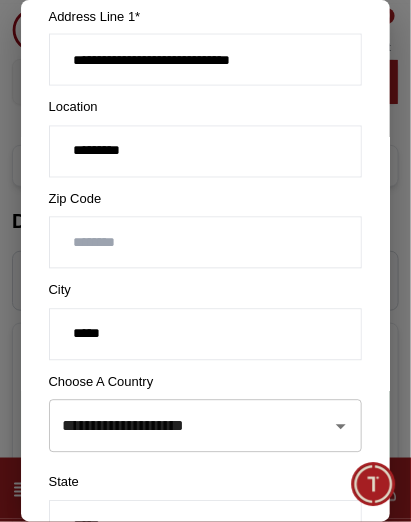 scroll, scrollTop: 372, scrollLeft: 0, axis: vertical 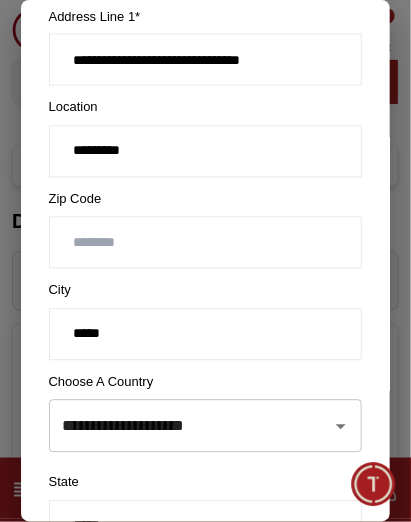 type on "**********" 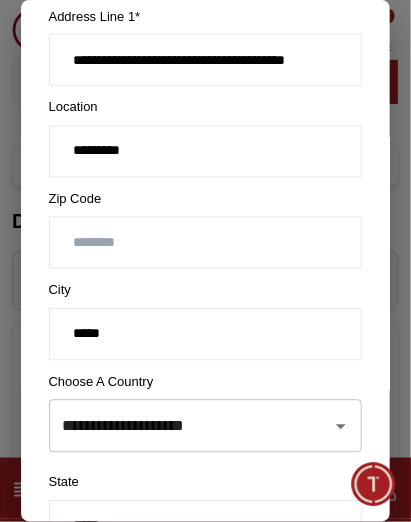 scroll, scrollTop: 0, scrollLeft: 14, axis: horizontal 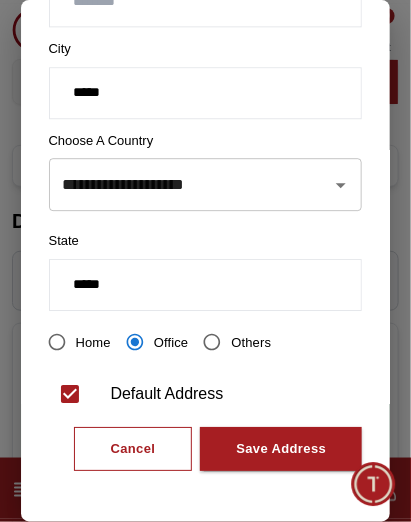 click on "Save Address" at bounding box center (281, 449) 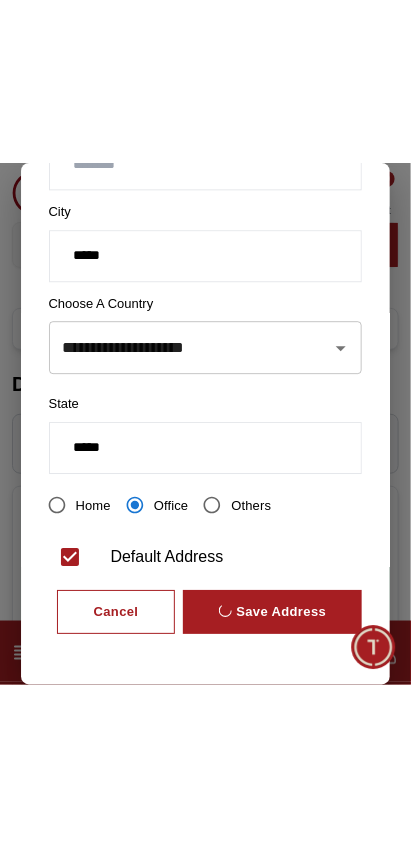 scroll, scrollTop: 0, scrollLeft: 0, axis: both 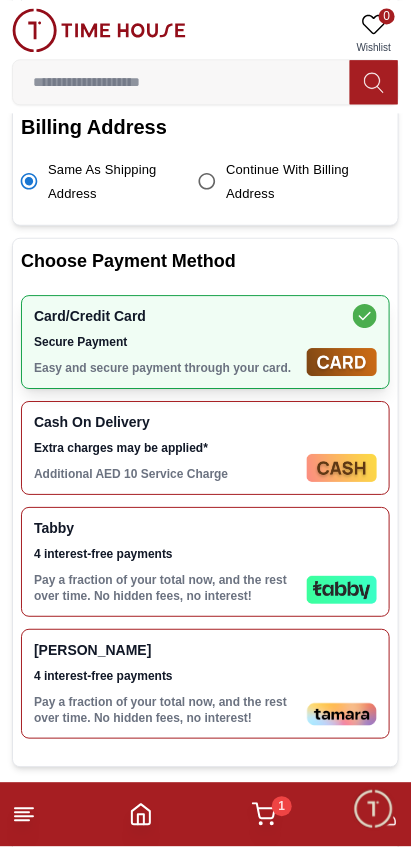 click on "Card/Credit Card Secure Payment Easy and secure payment through your card." at bounding box center [205, 342] 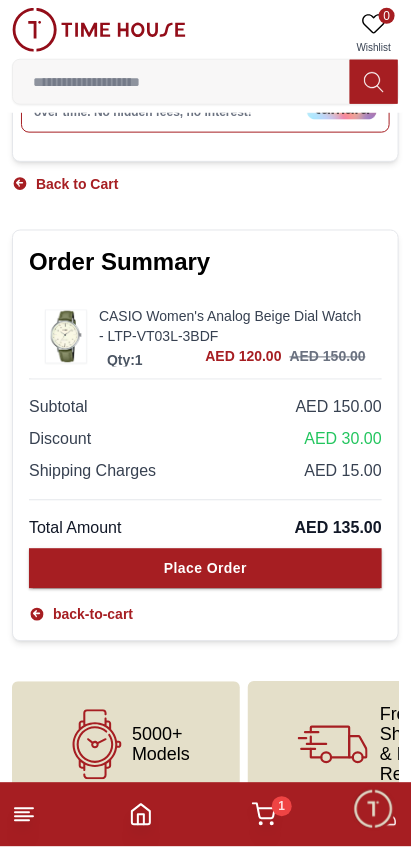 scroll, scrollTop: 1231, scrollLeft: 0, axis: vertical 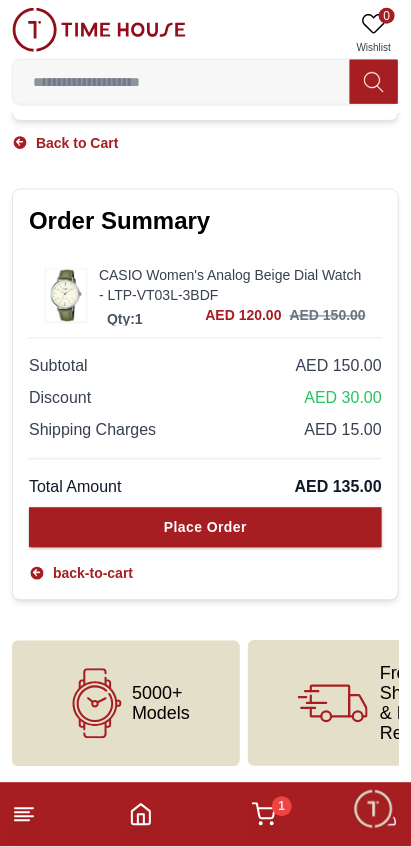 click on "Place Order" at bounding box center [205, 528] 